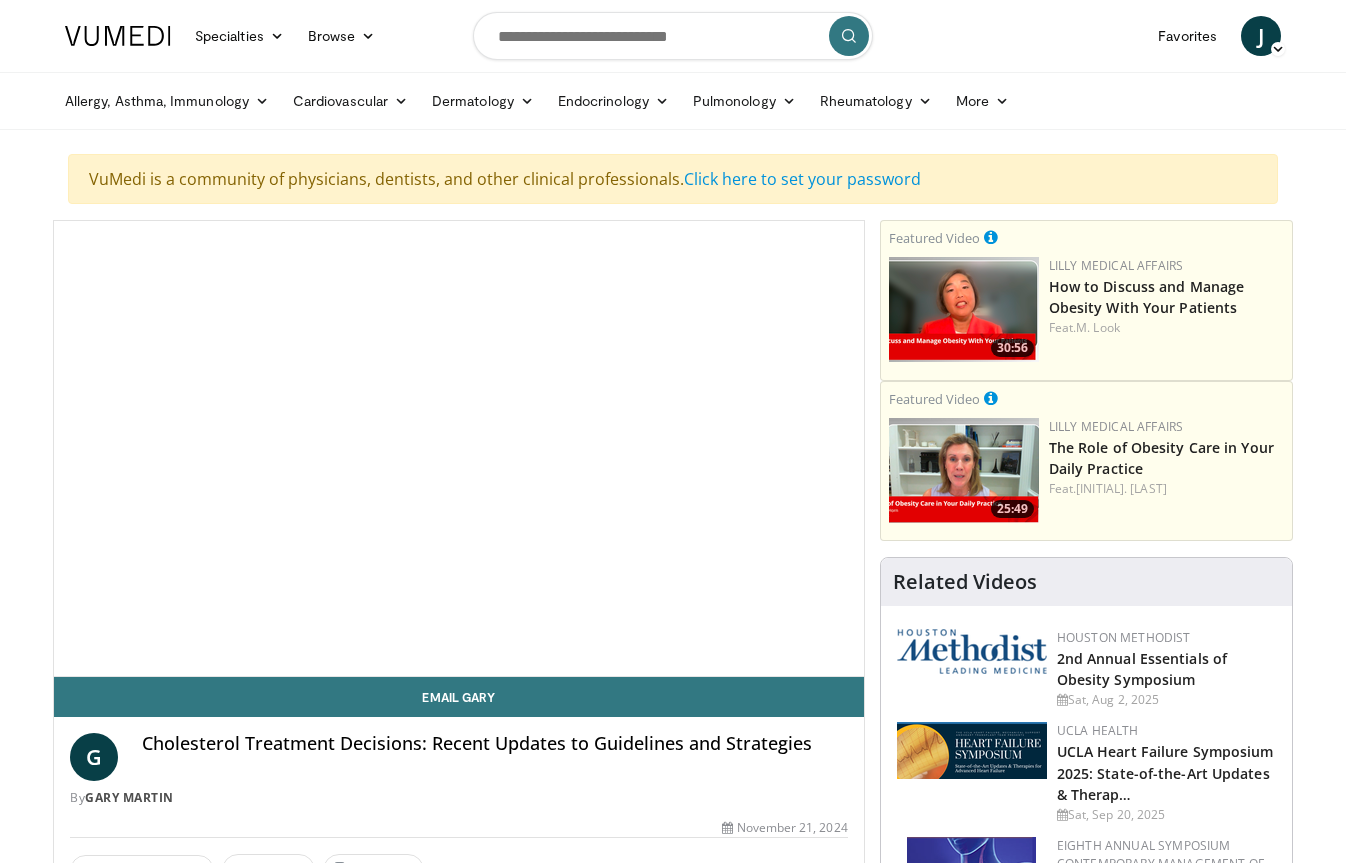 scroll, scrollTop: 0, scrollLeft: 0, axis: both 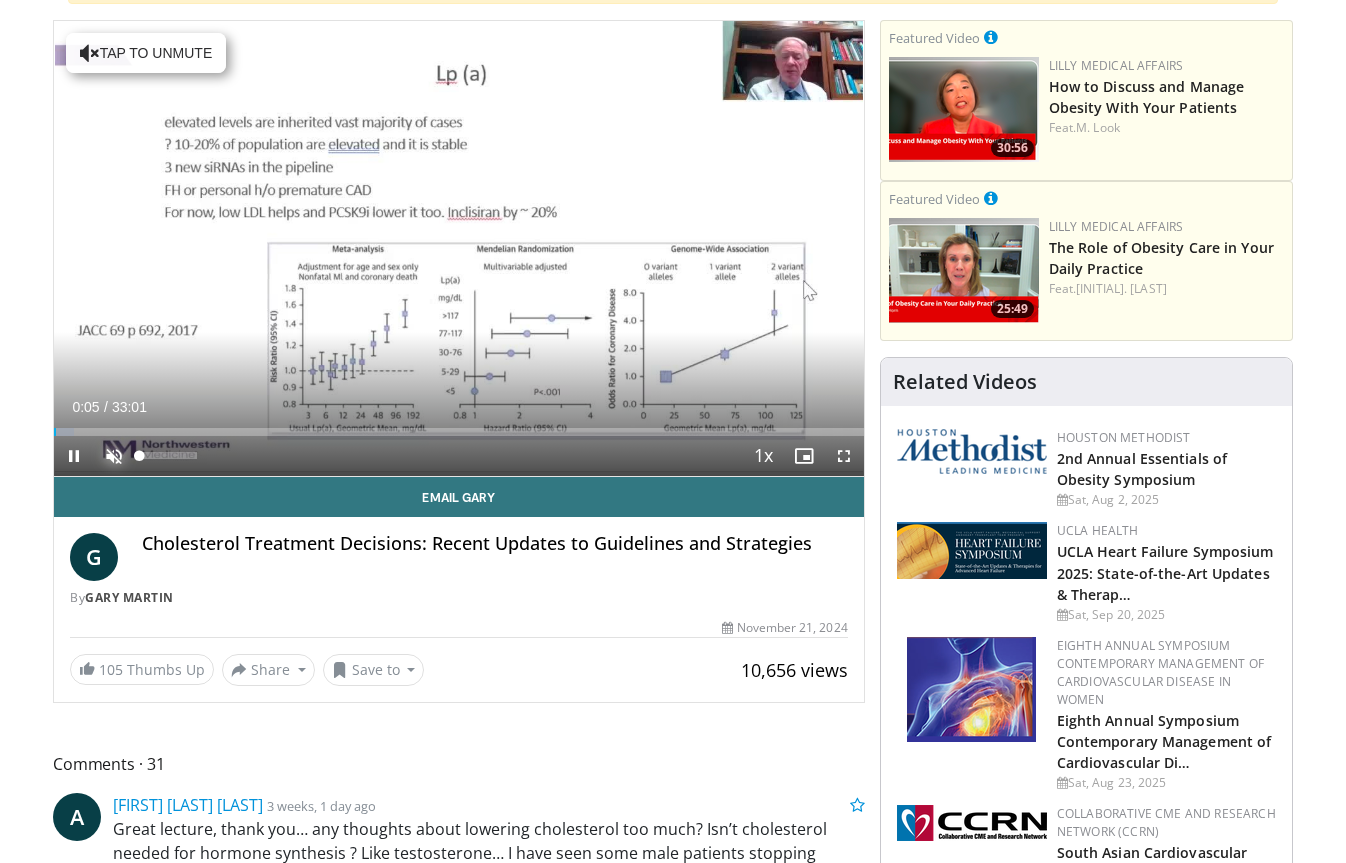 click at bounding box center [114, 456] 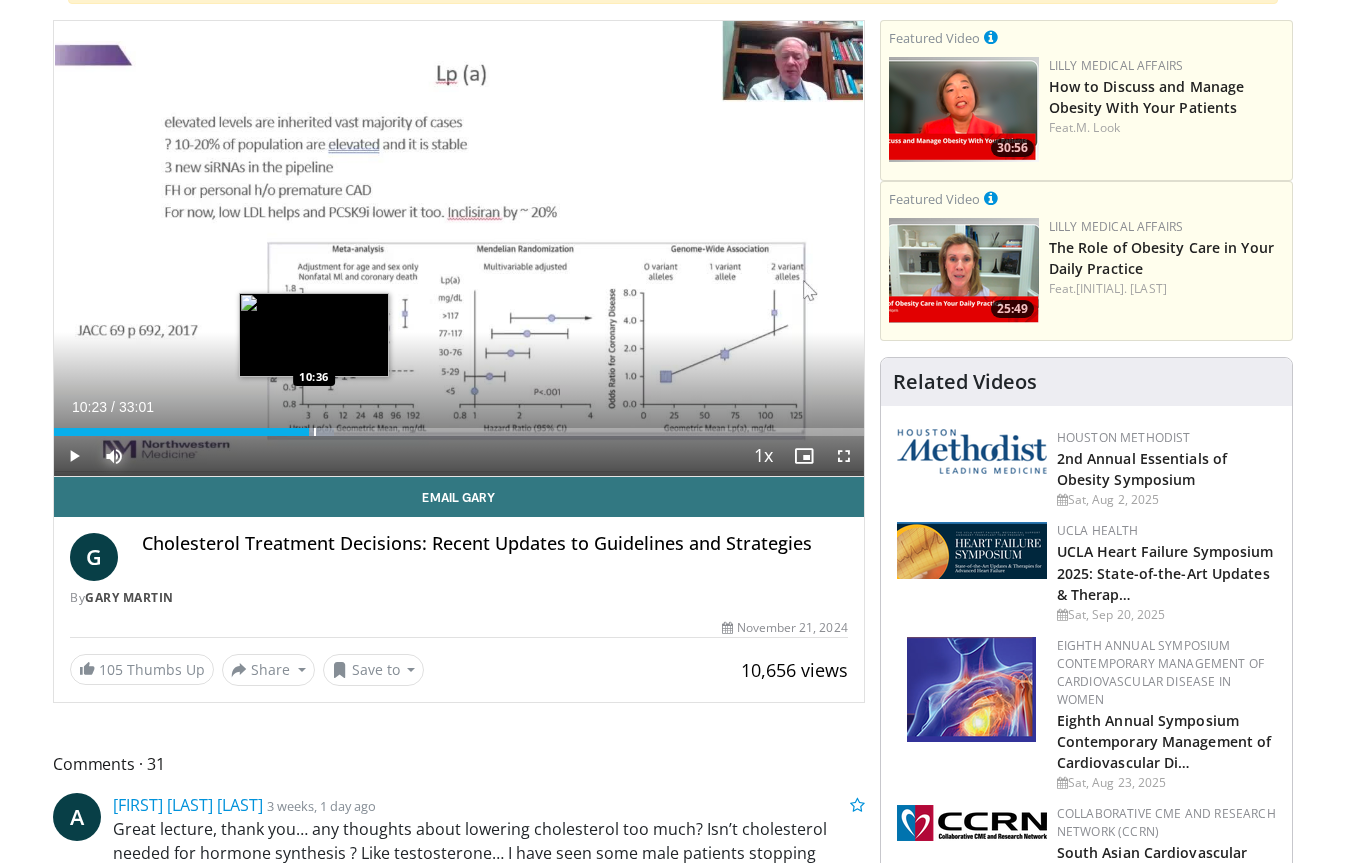click at bounding box center (315, 432) 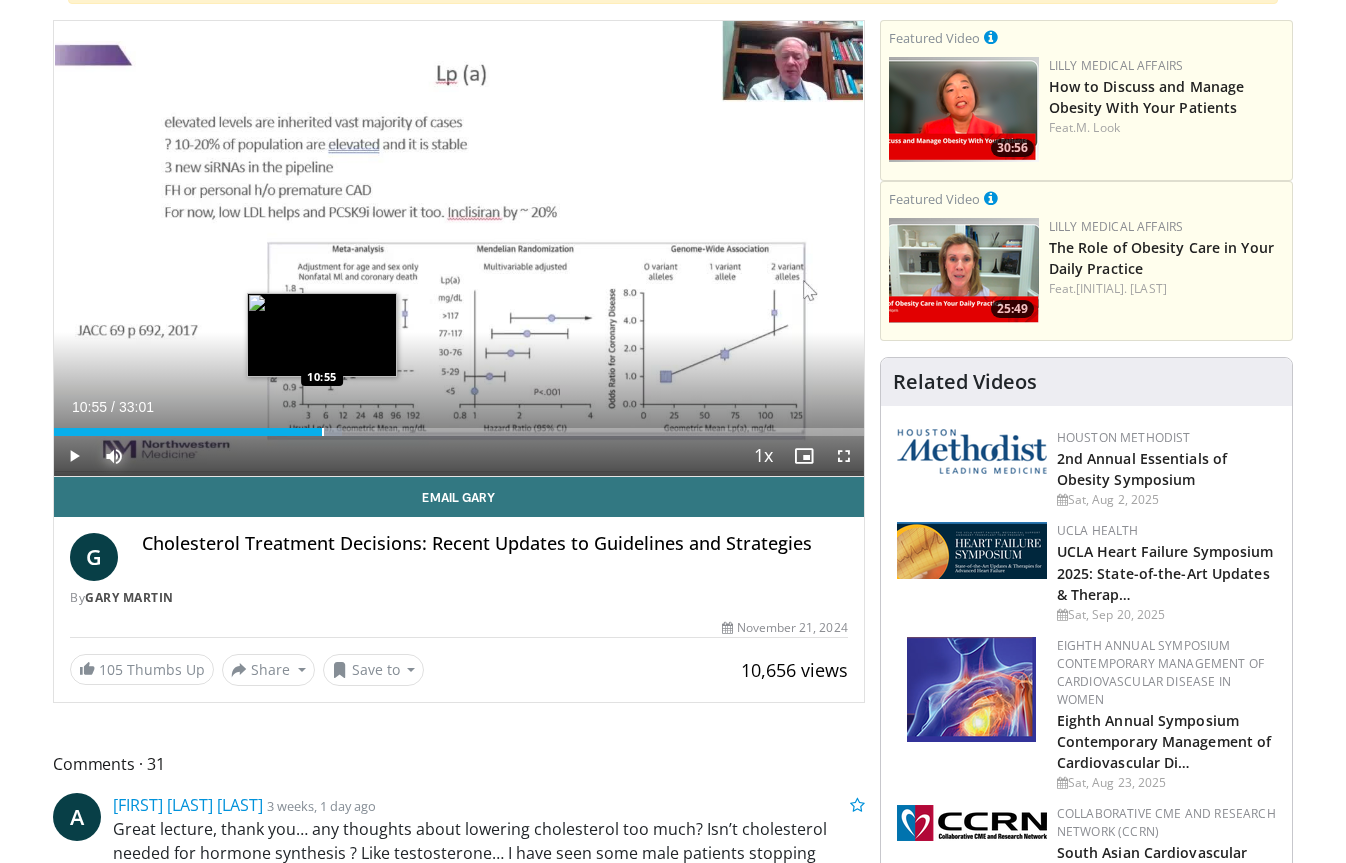 click at bounding box center [323, 432] 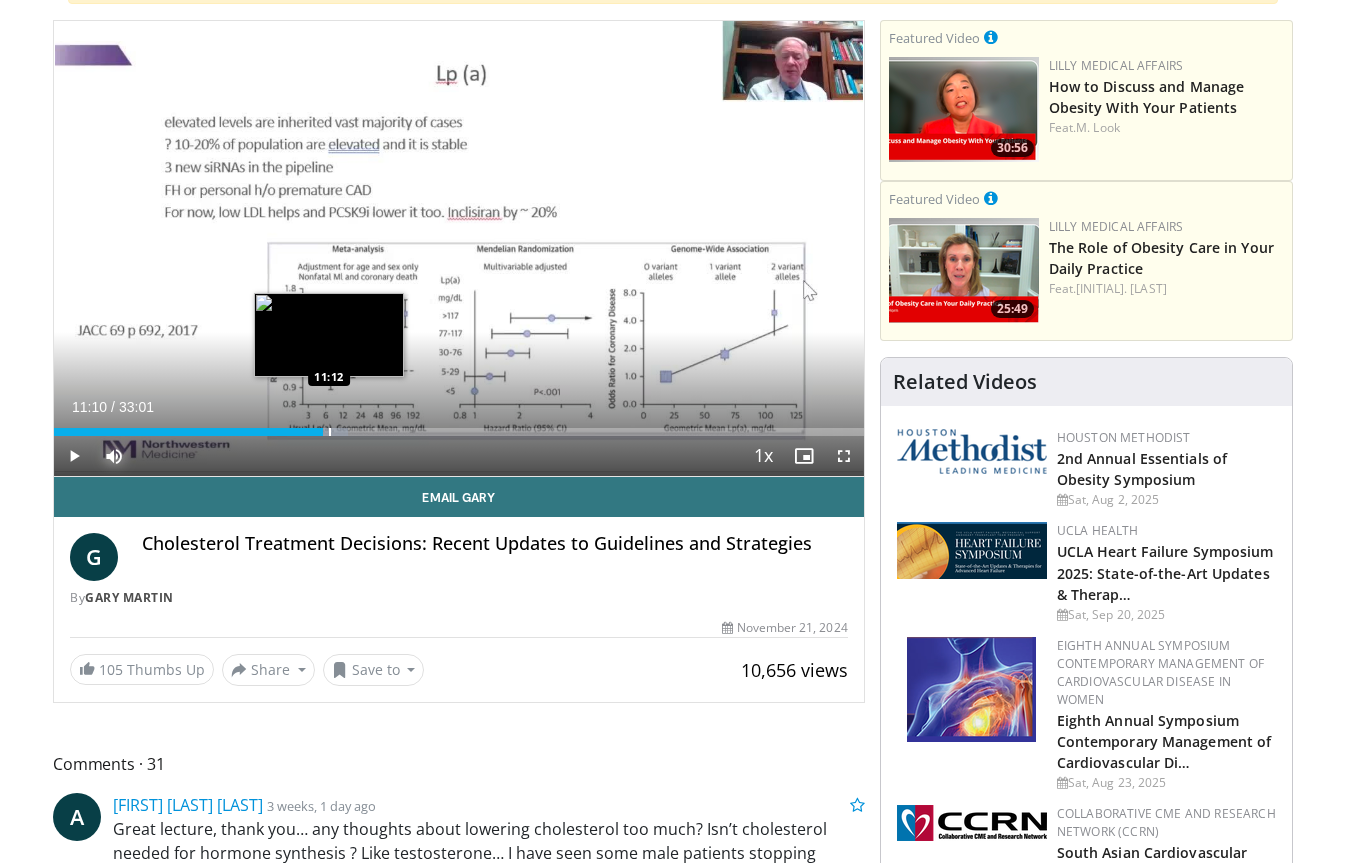 click at bounding box center (329, 432) 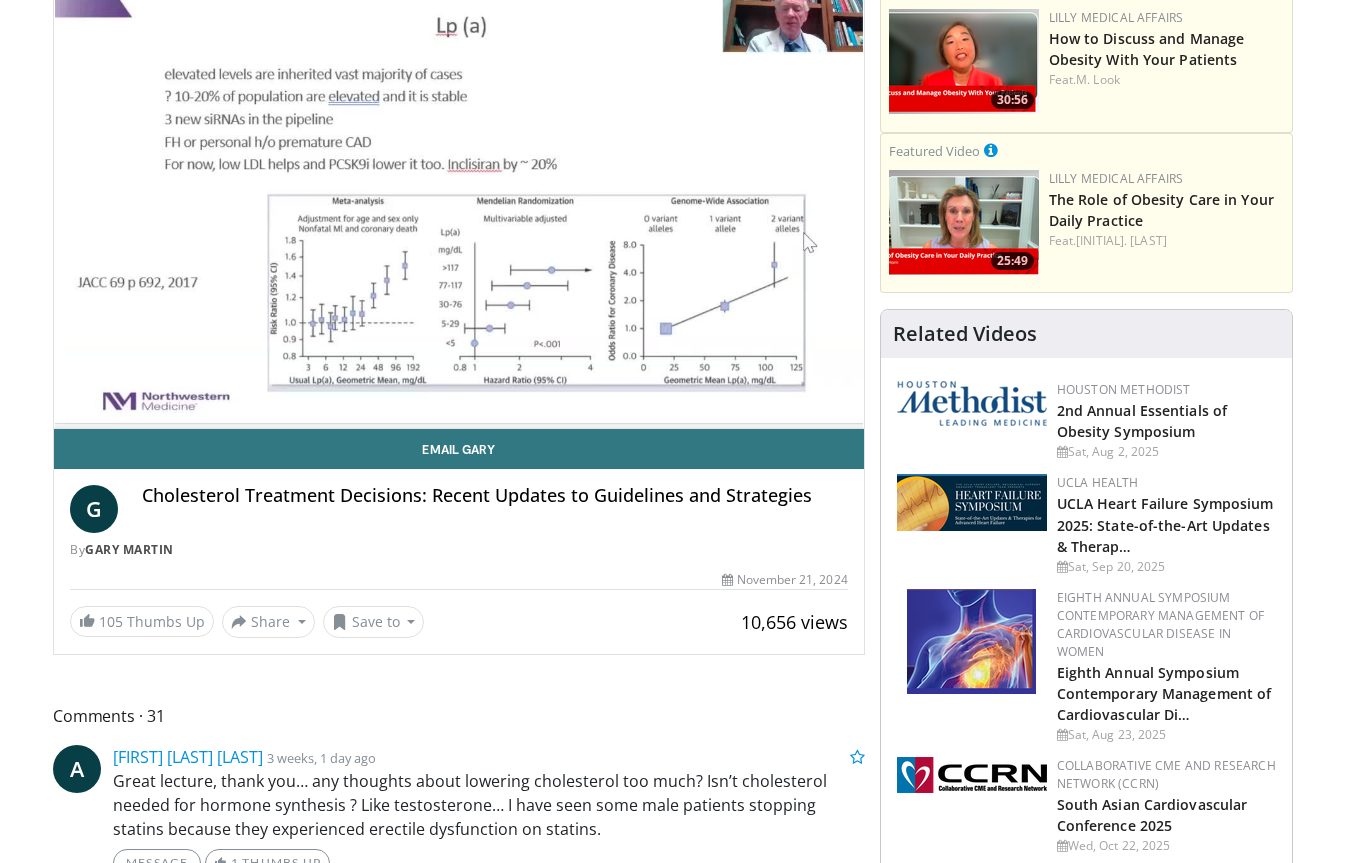 scroll, scrollTop: 200, scrollLeft: 0, axis: vertical 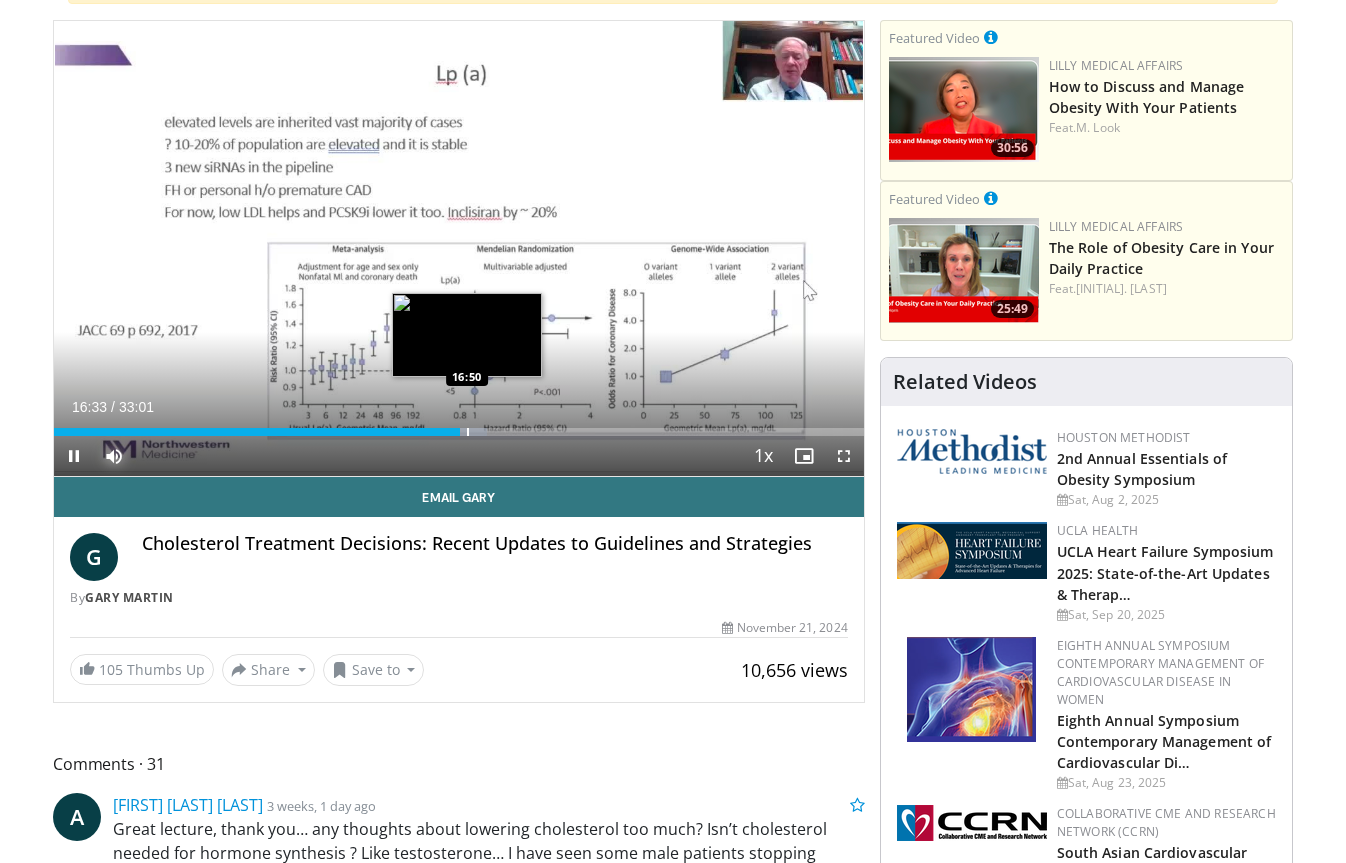 click at bounding box center [468, 432] 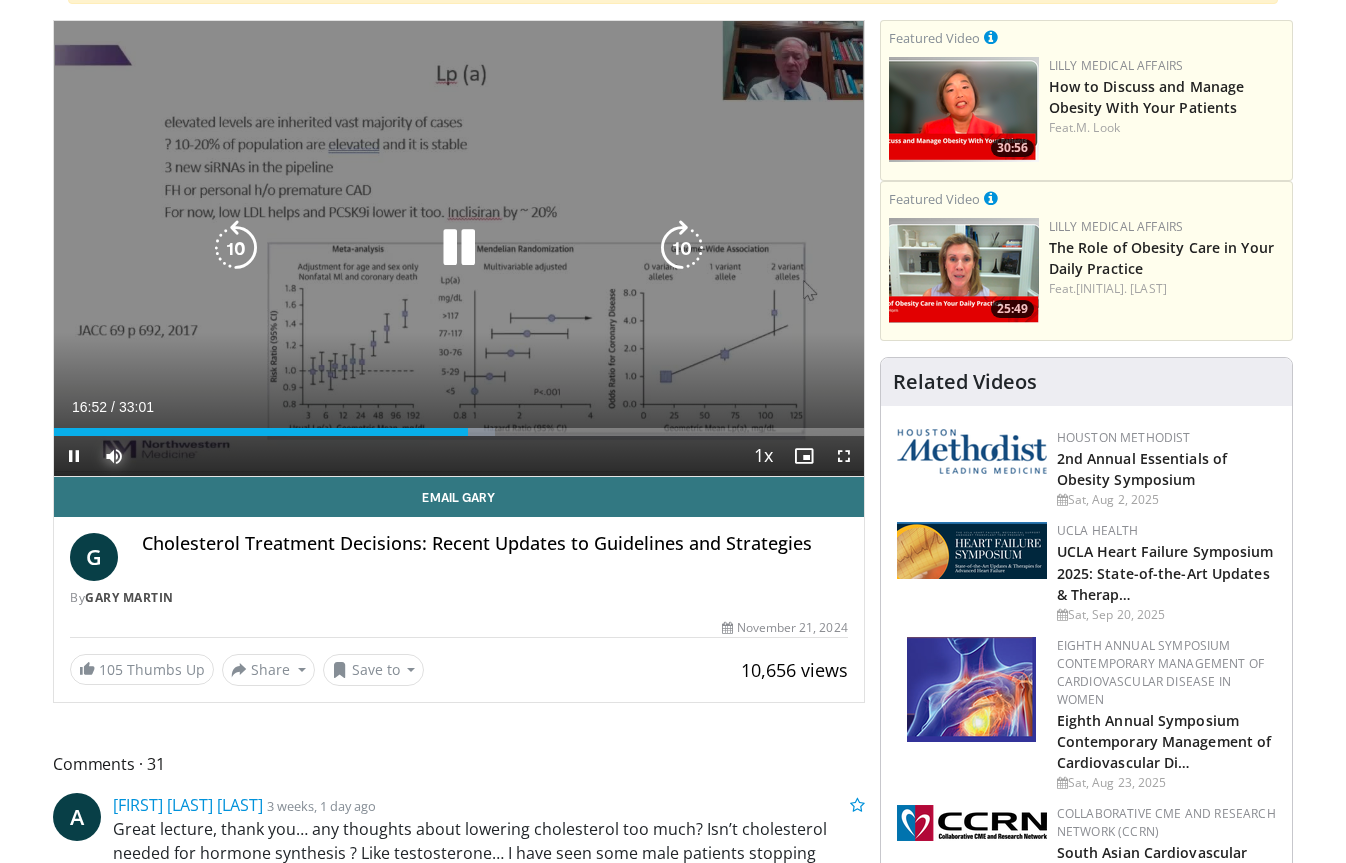 click at bounding box center [475, 432] 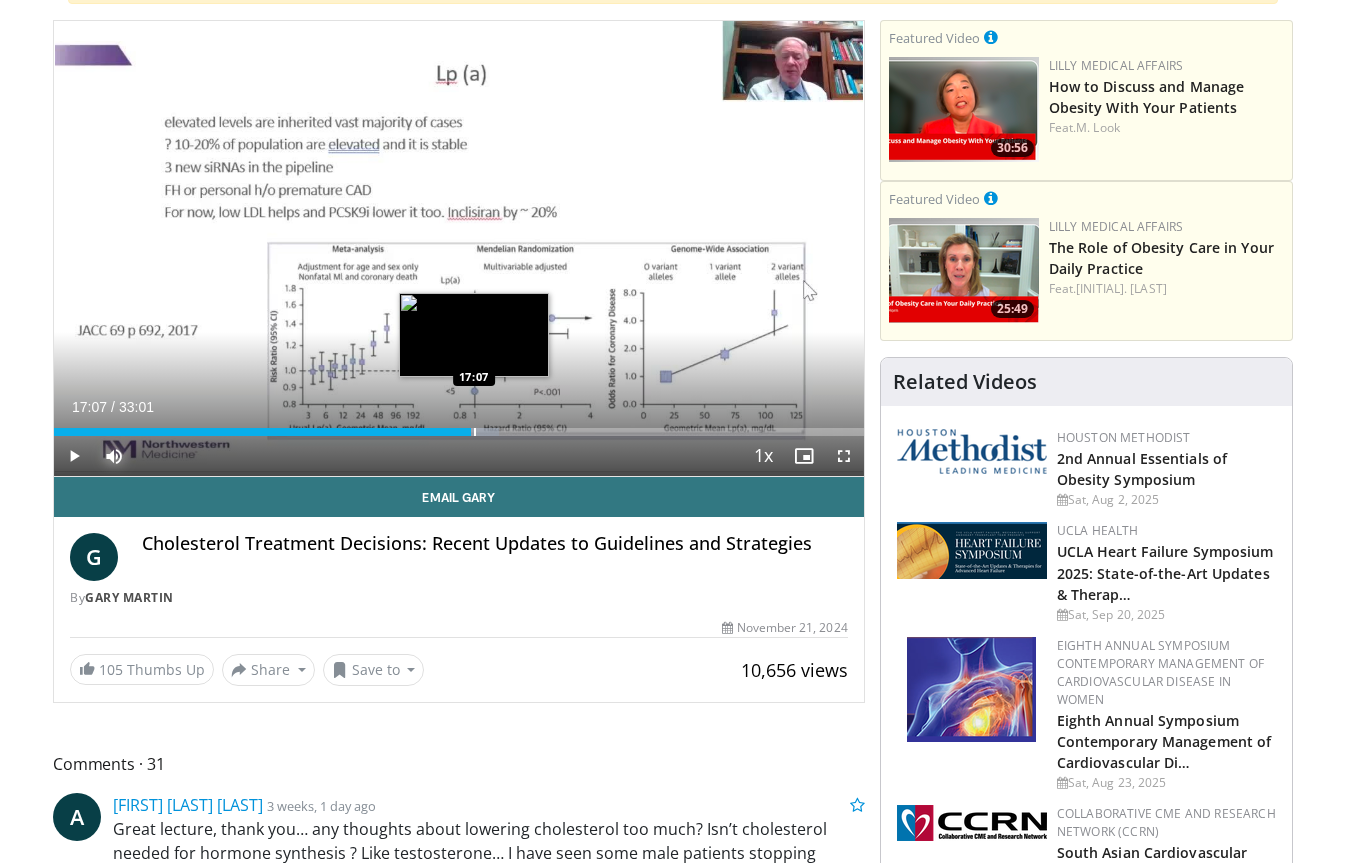 click at bounding box center [475, 432] 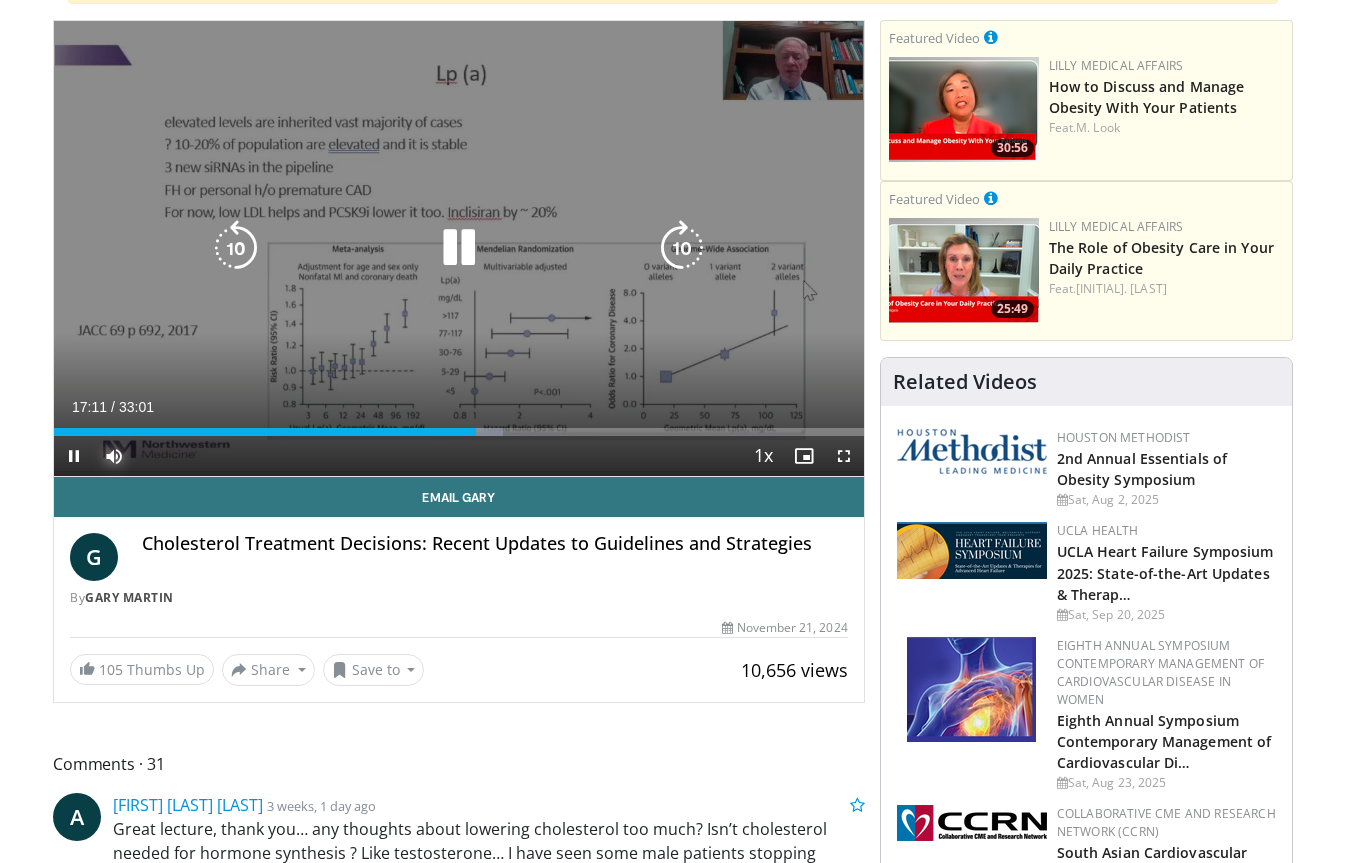 click at bounding box center (0, 0) 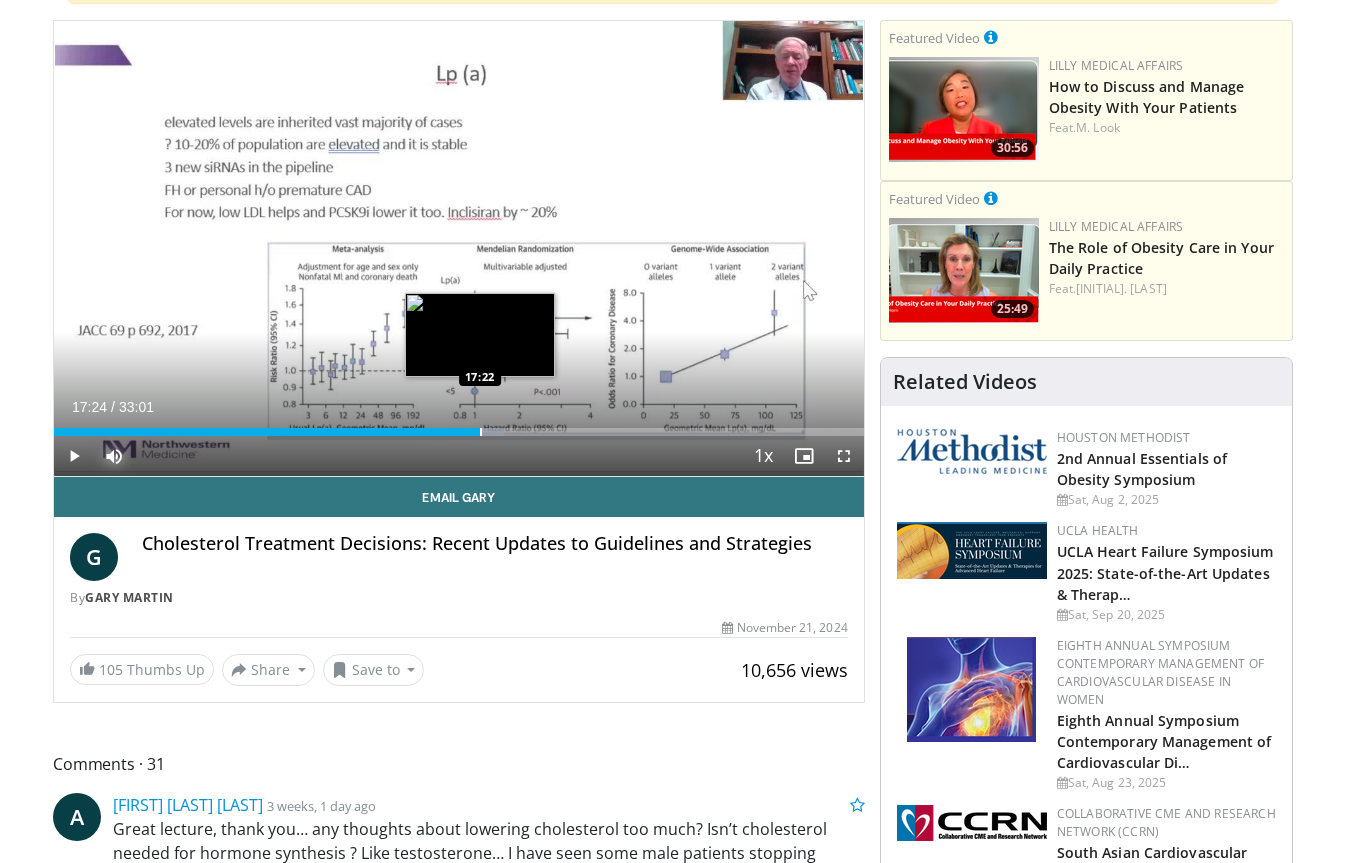click at bounding box center [481, 432] 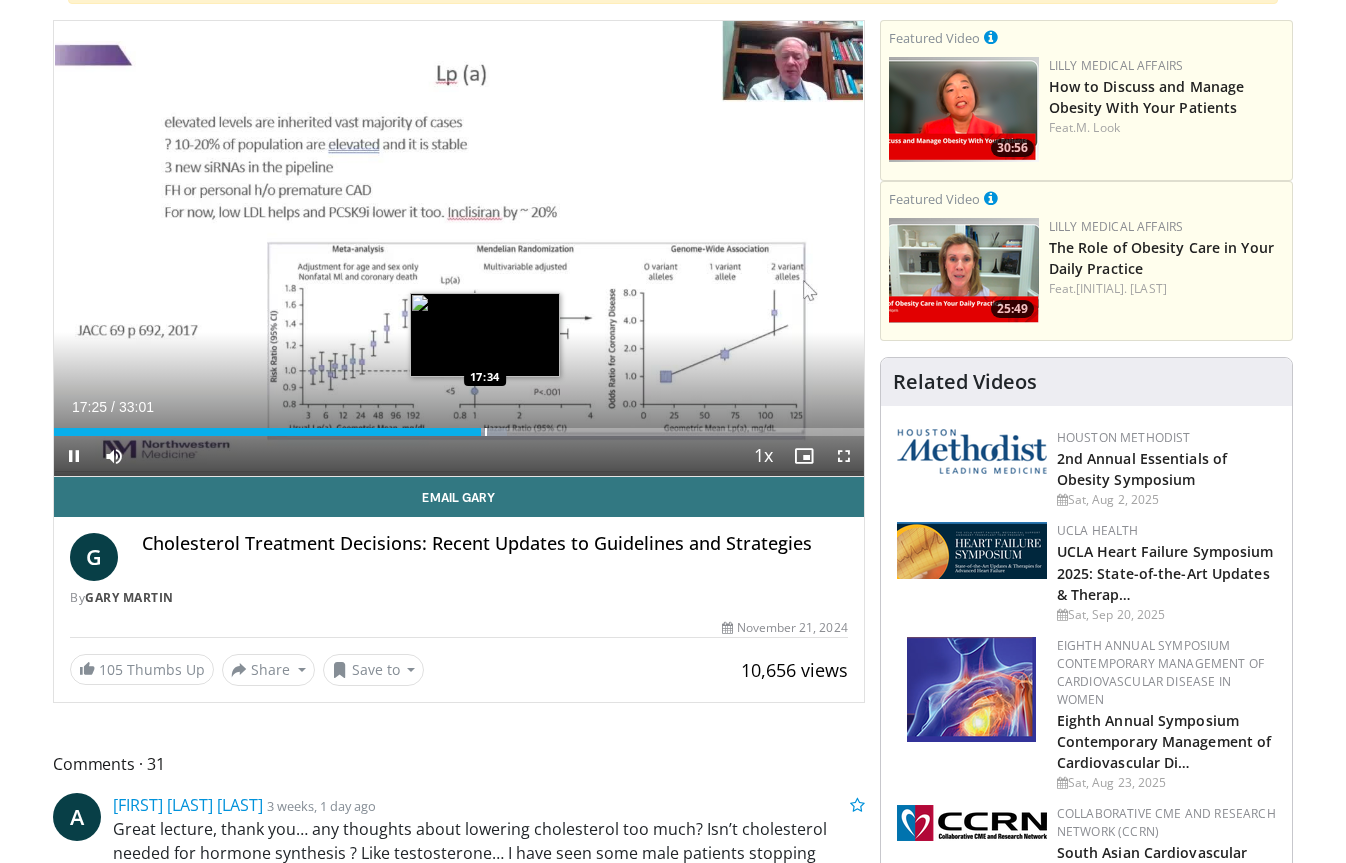click on "**********" at bounding box center (459, 249) 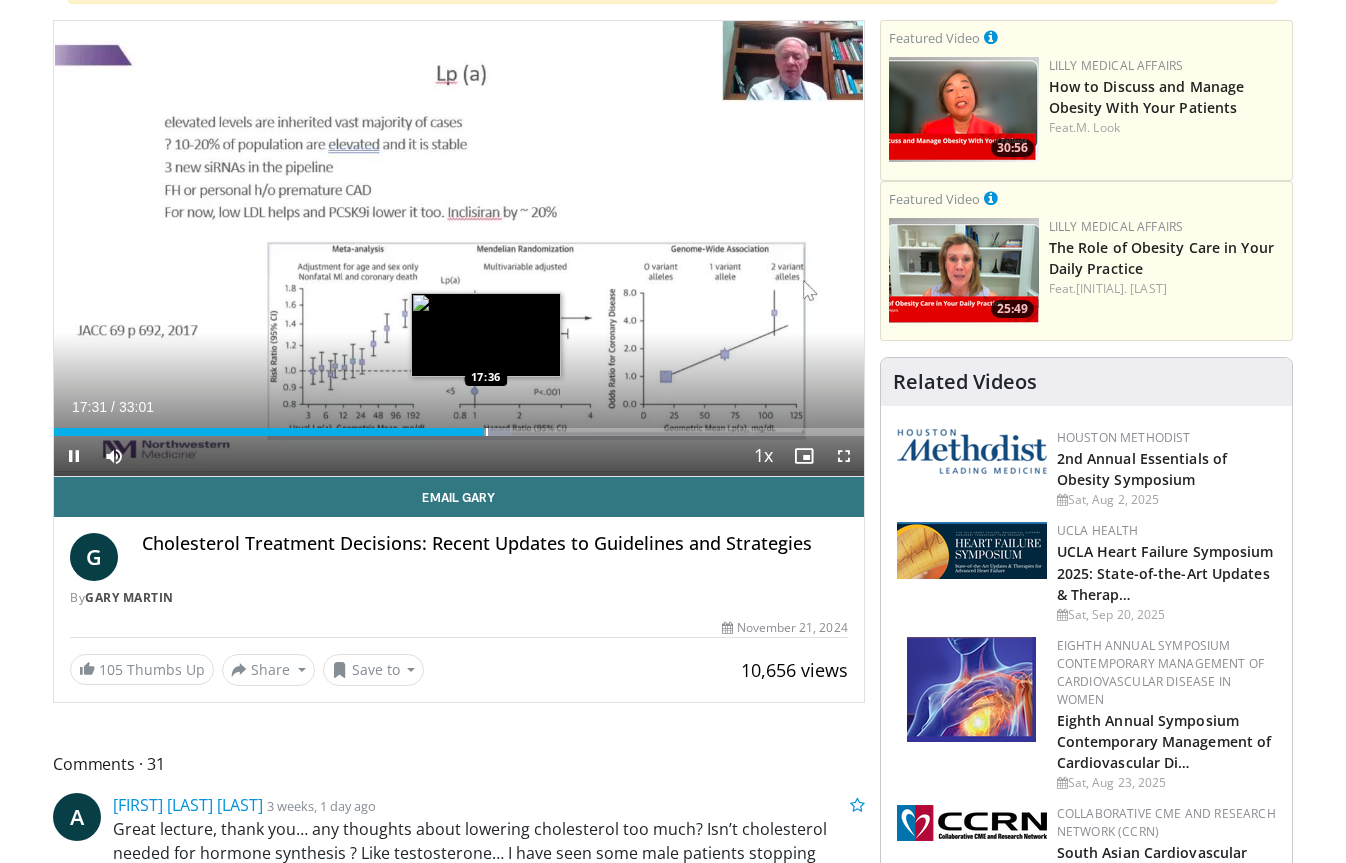 click at bounding box center (487, 432) 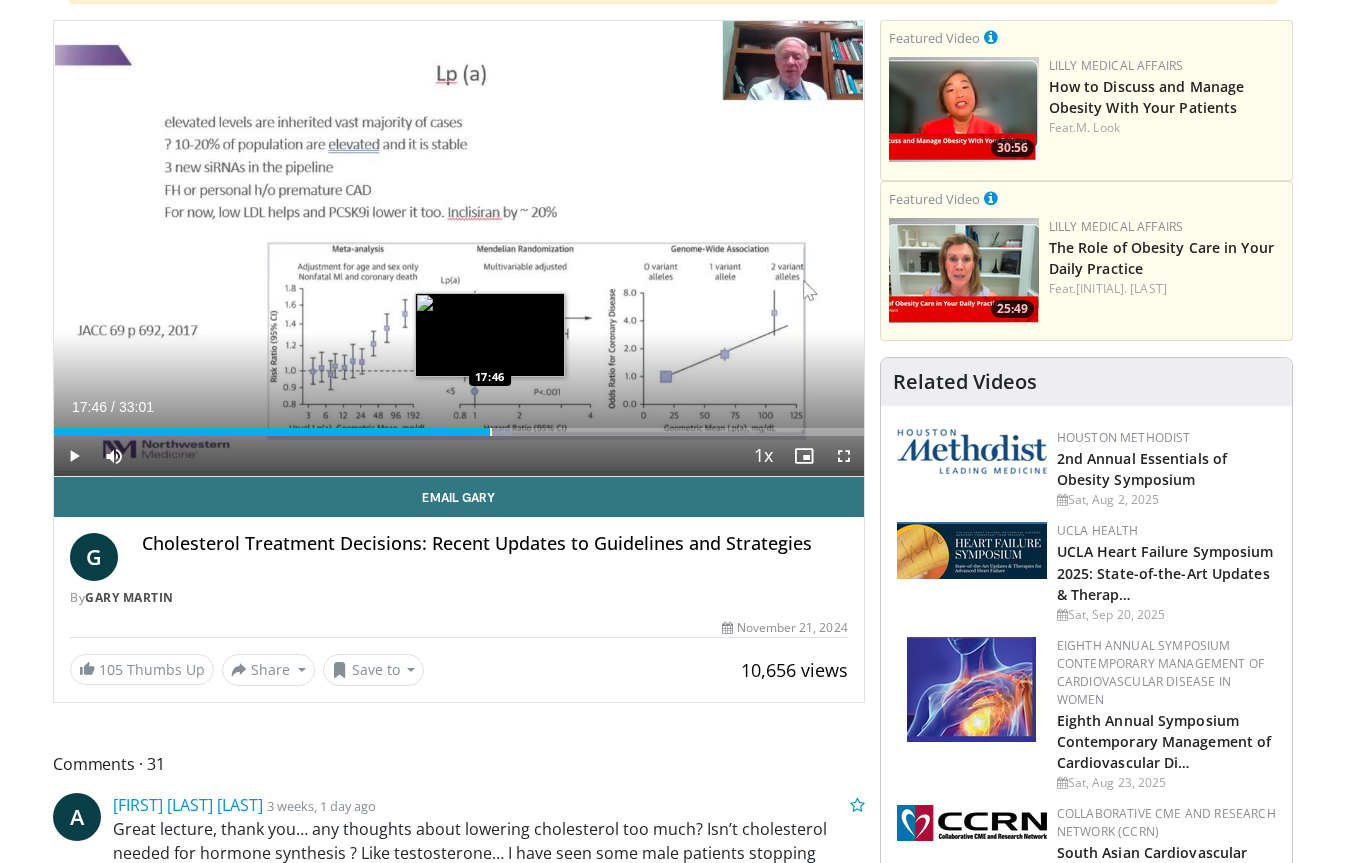 click at bounding box center (491, 432) 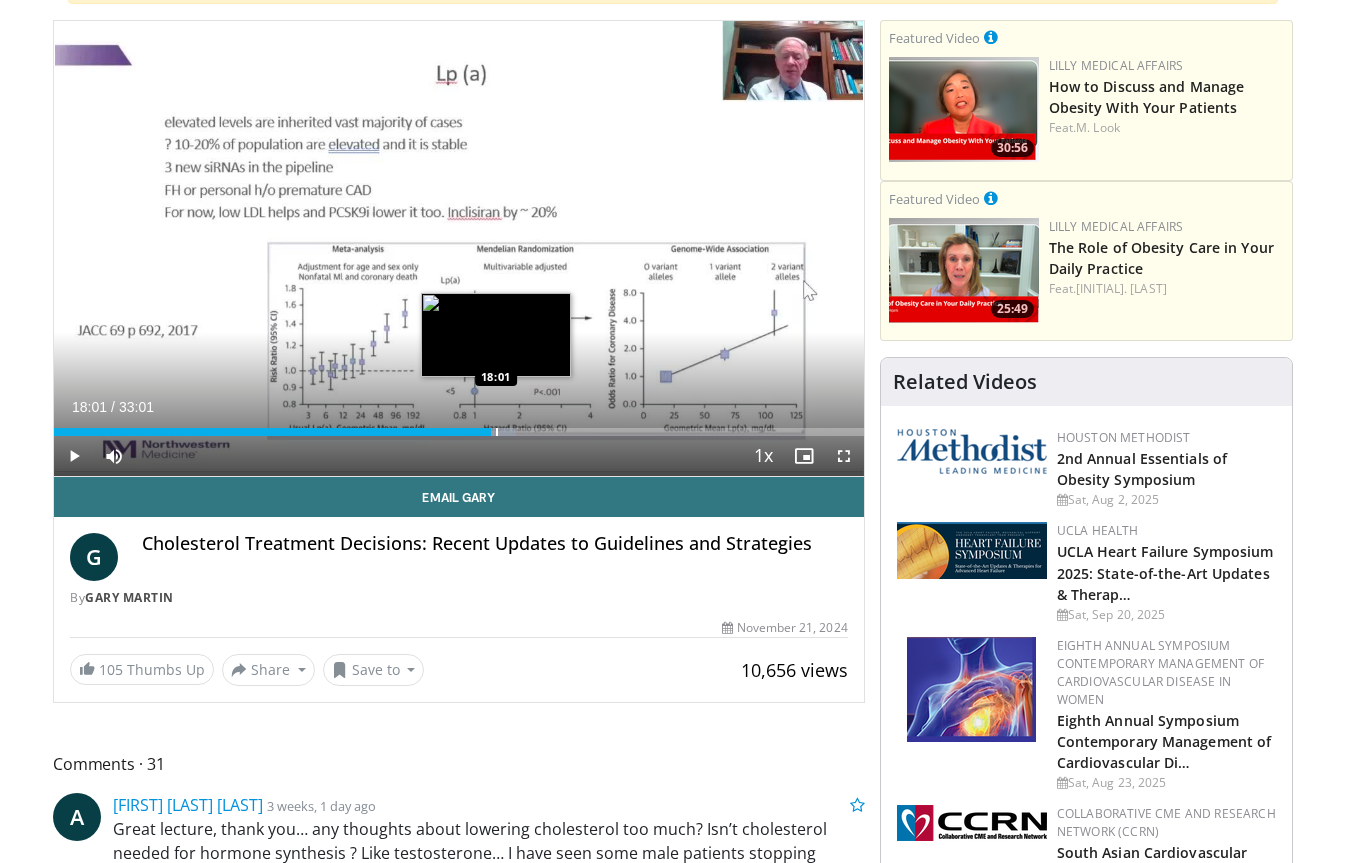 click at bounding box center (497, 432) 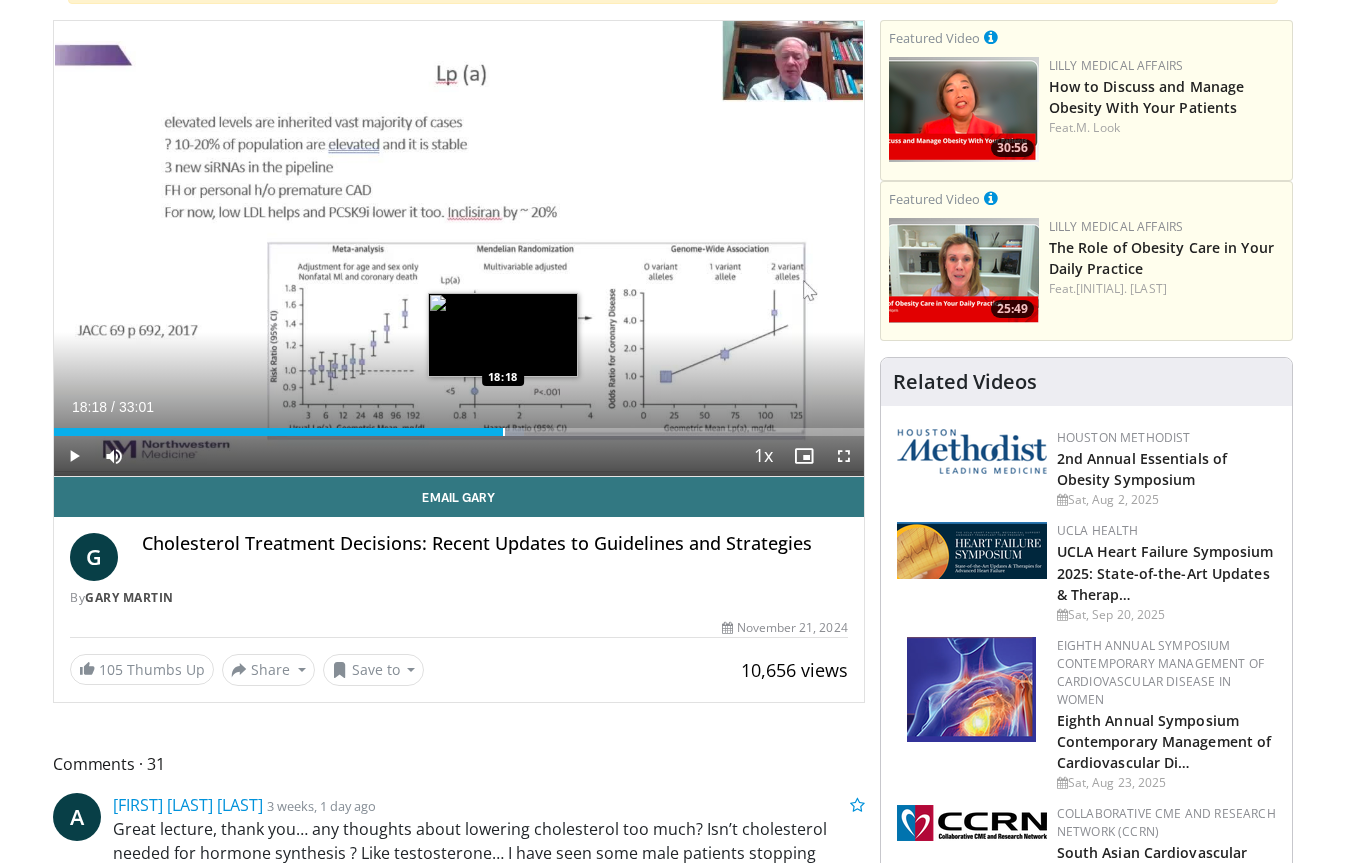 click at bounding box center (504, 432) 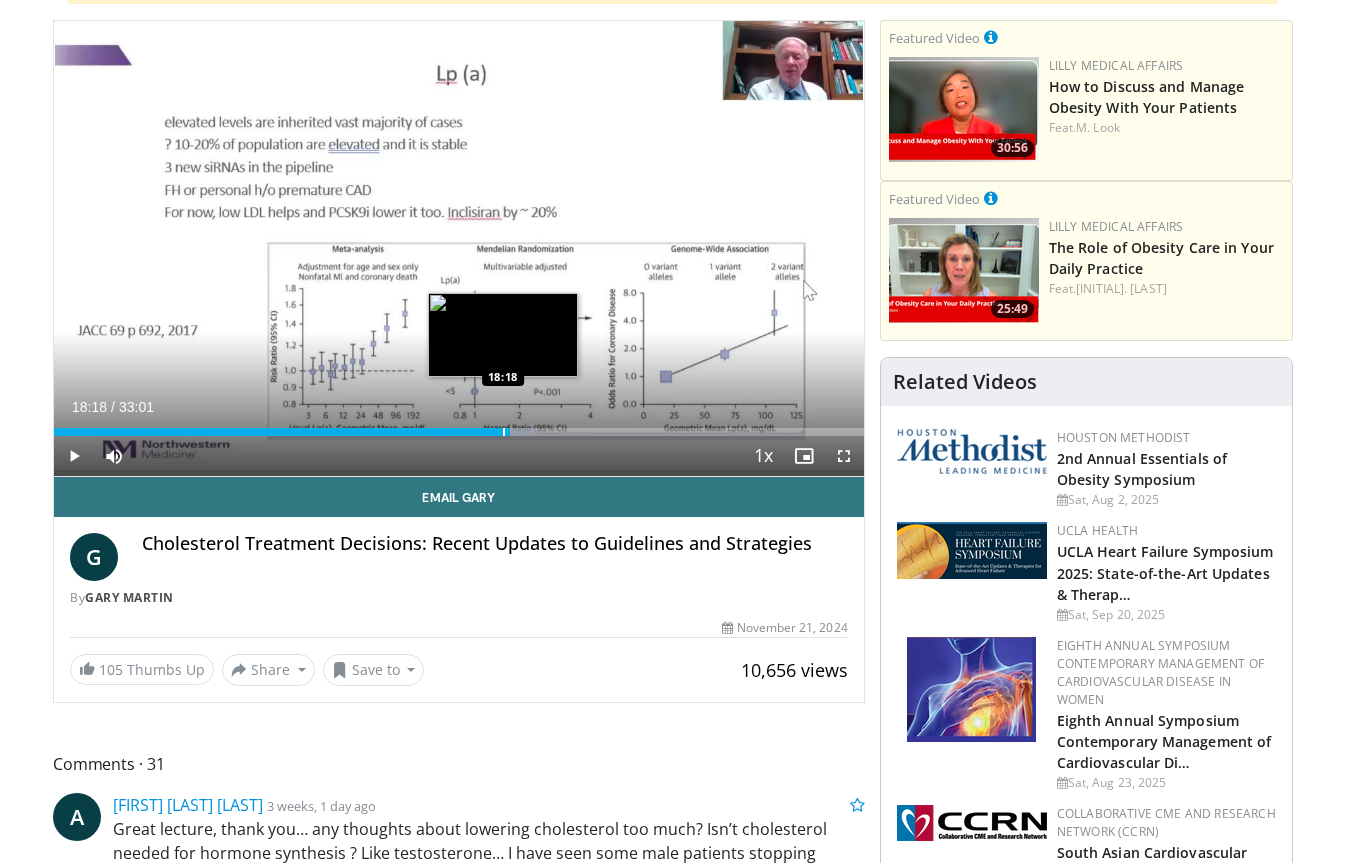 click at bounding box center (504, 432) 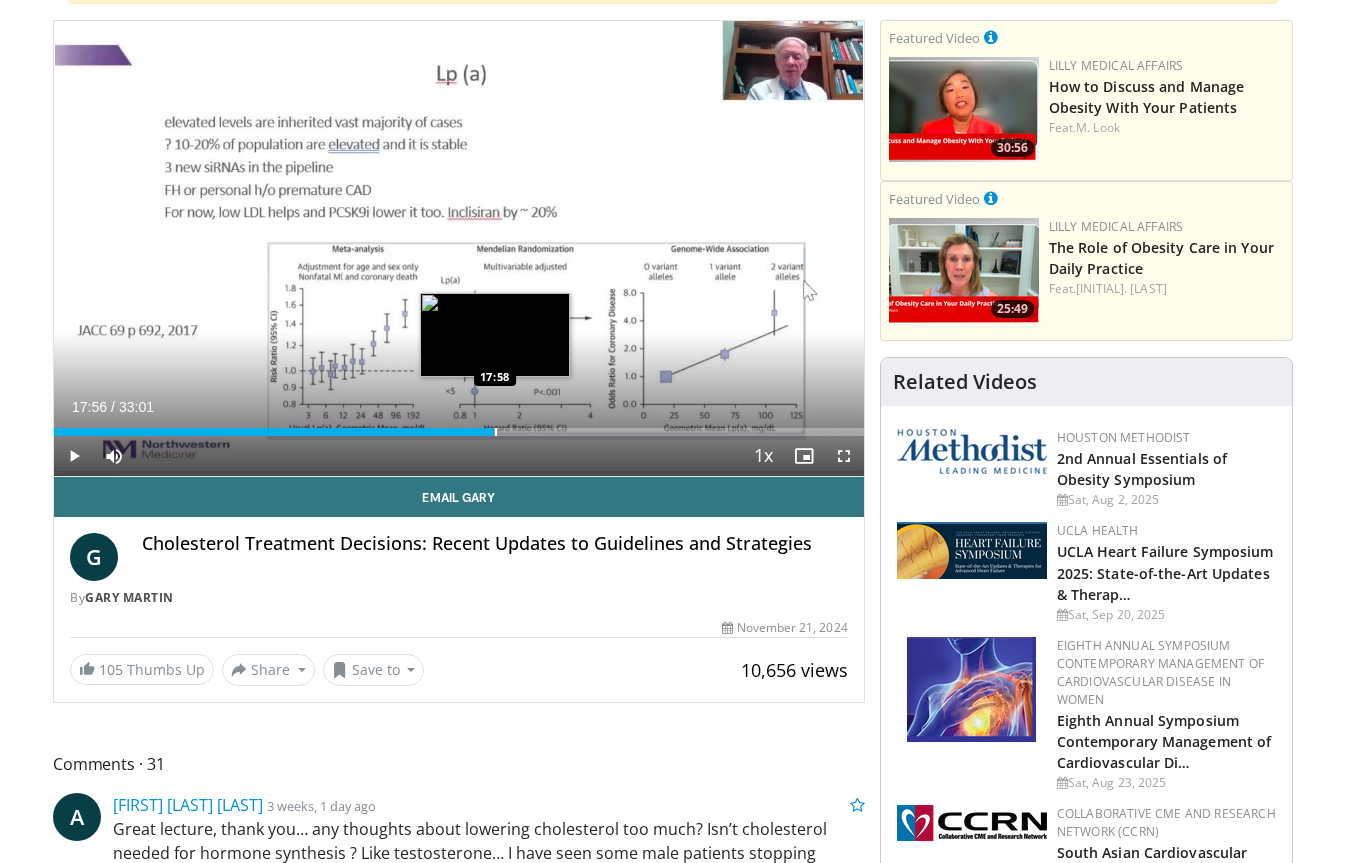 click on "Loaded :  54.56% 17:56 17:58" at bounding box center (459, 432) 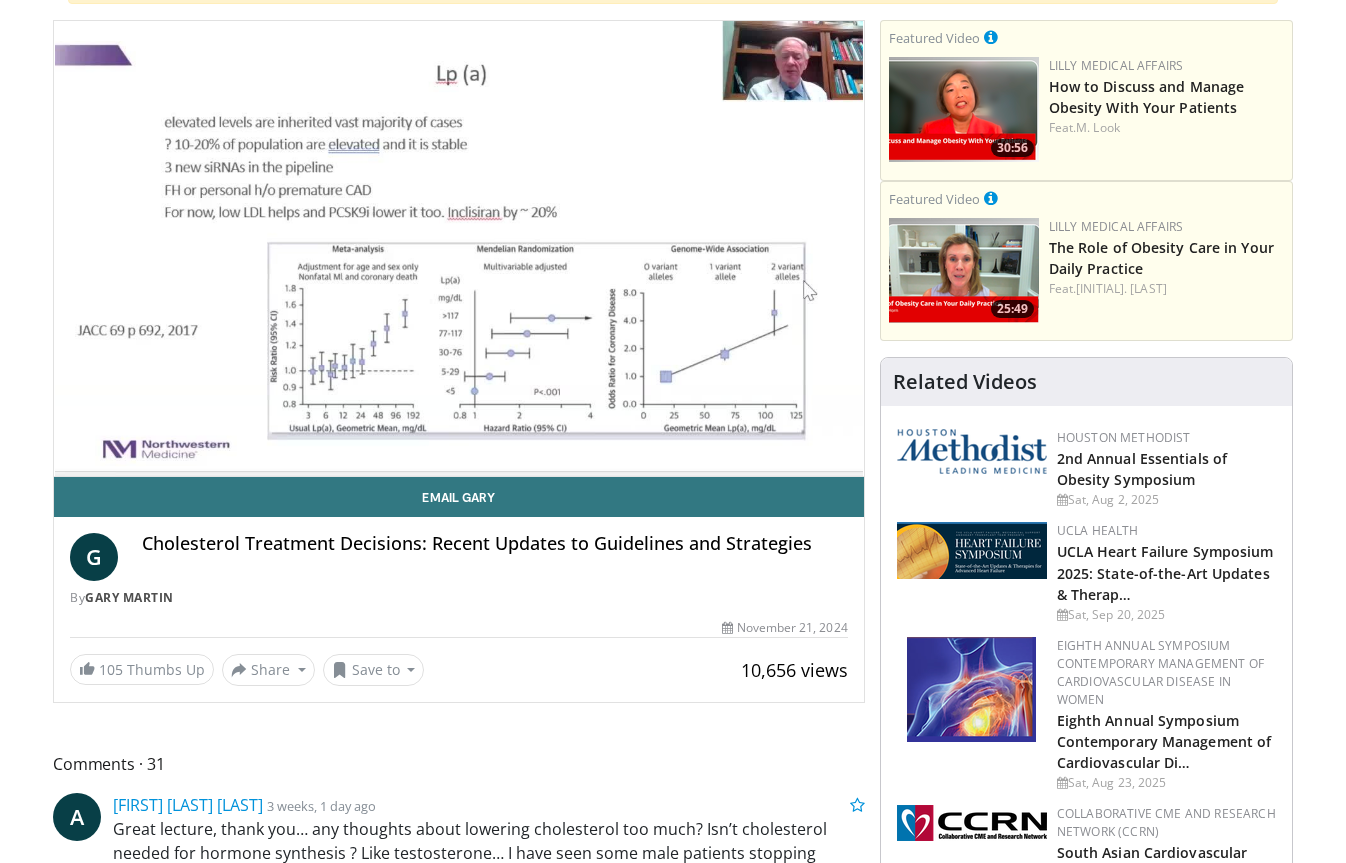 click on "10 seconds
Tap to unmute" at bounding box center (459, 248) 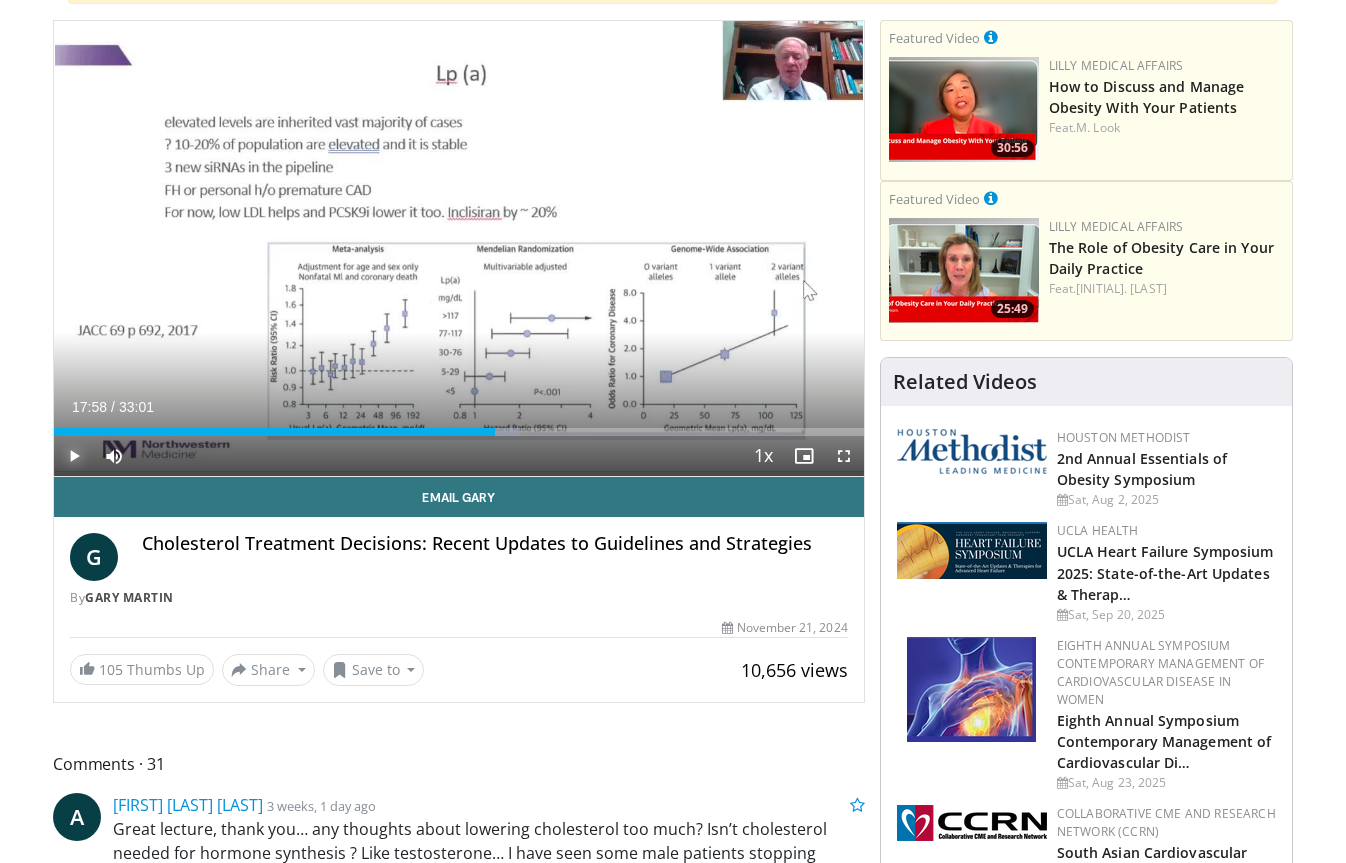 click at bounding box center (74, 456) 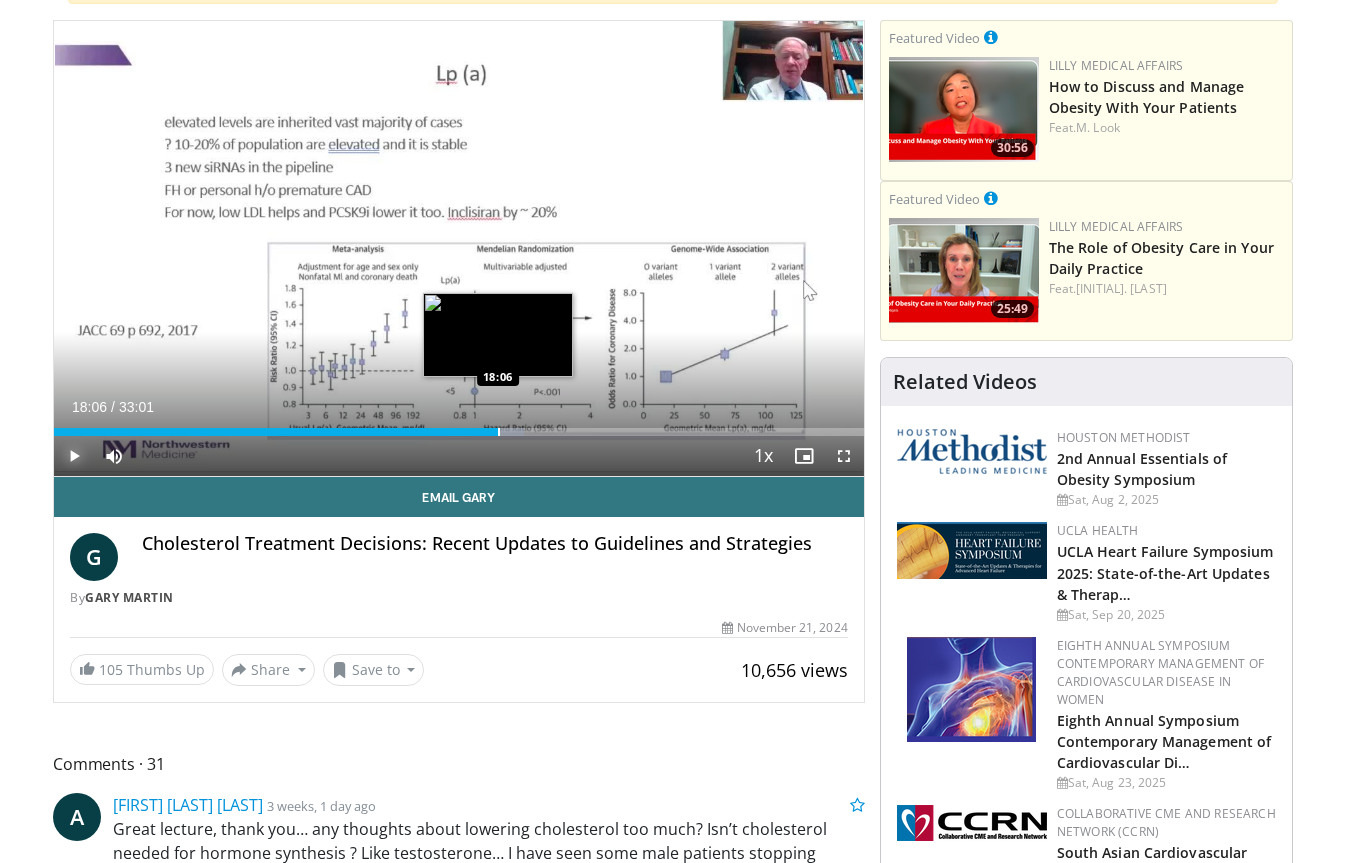 click at bounding box center (499, 432) 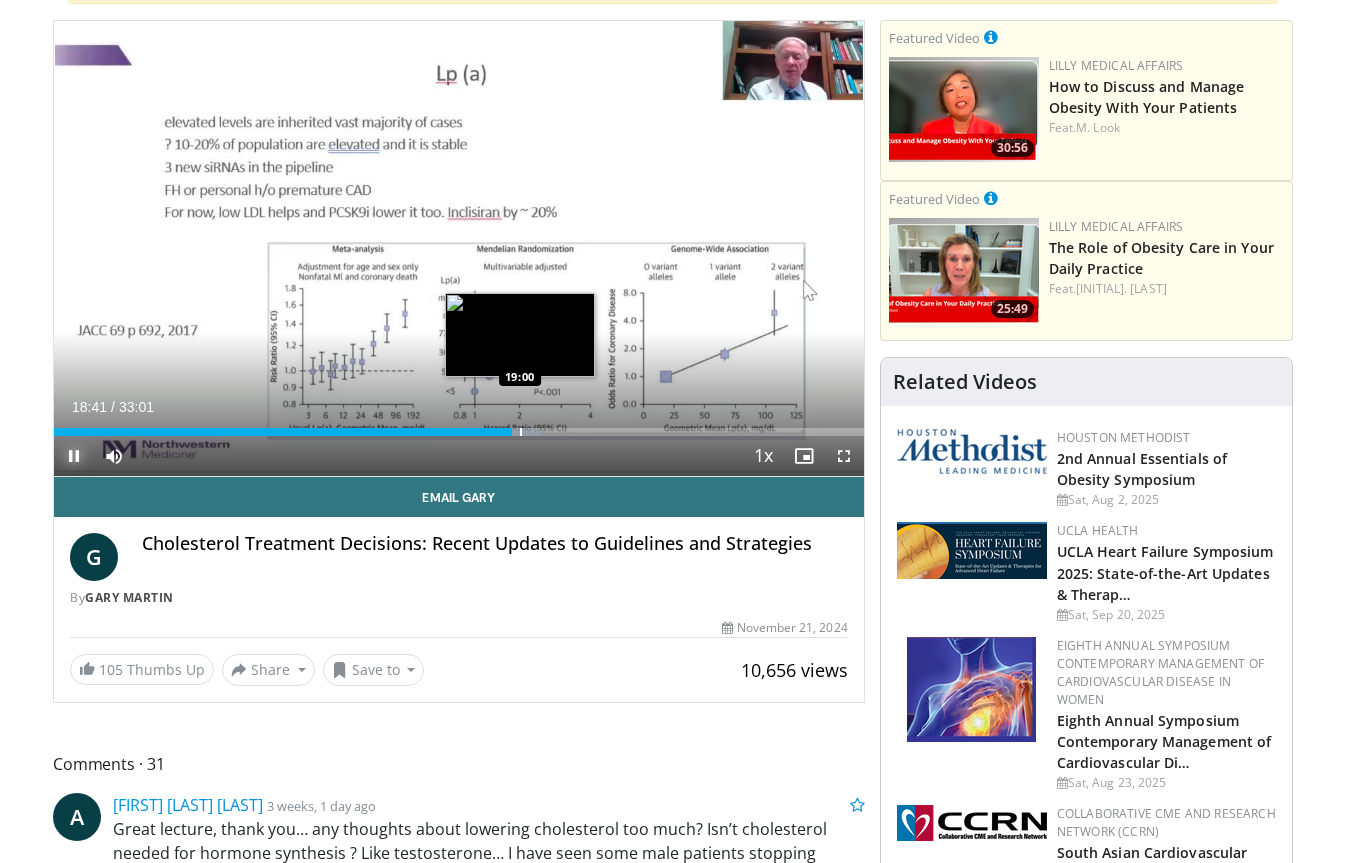 click at bounding box center (521, 432) 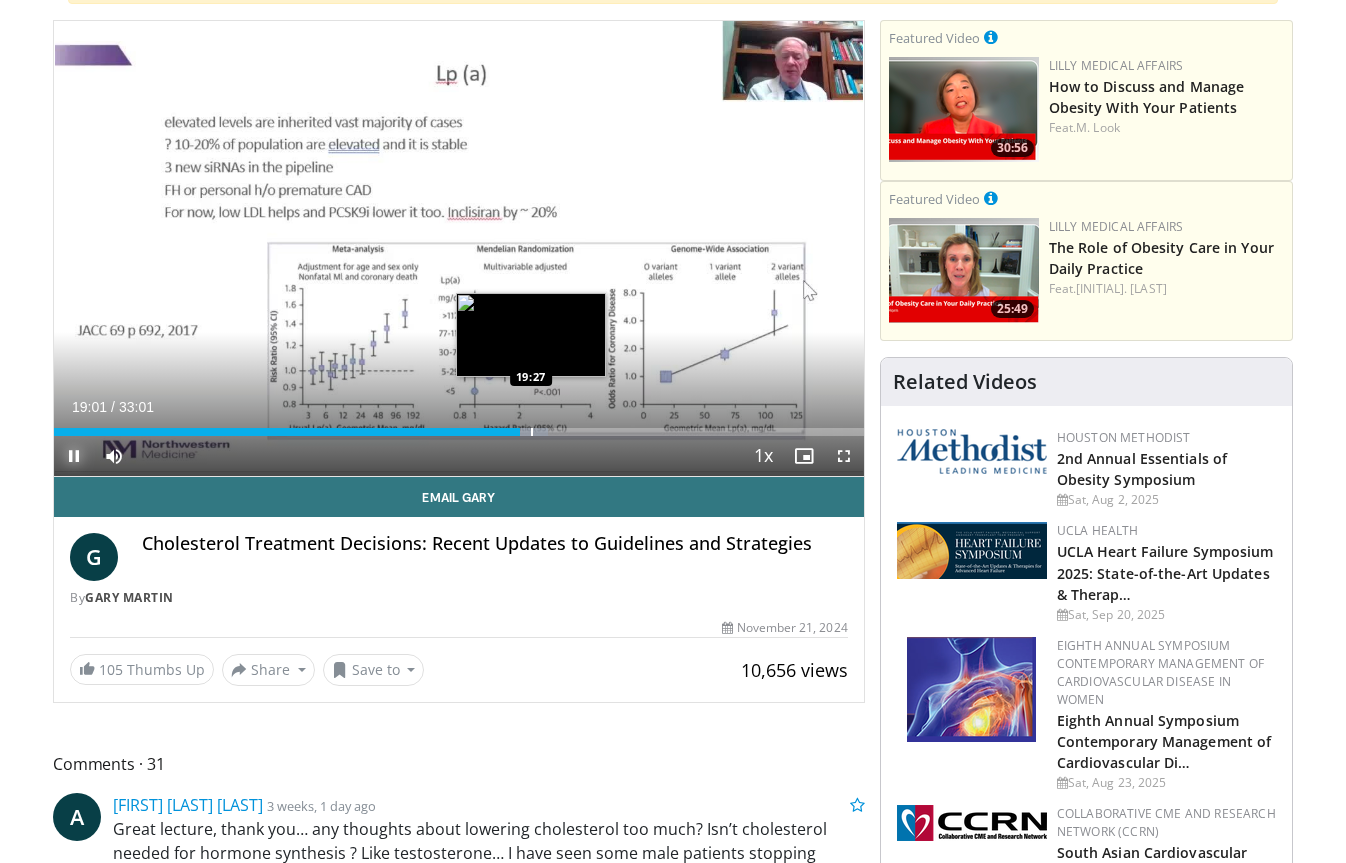 click at bounding box center (532, 432) 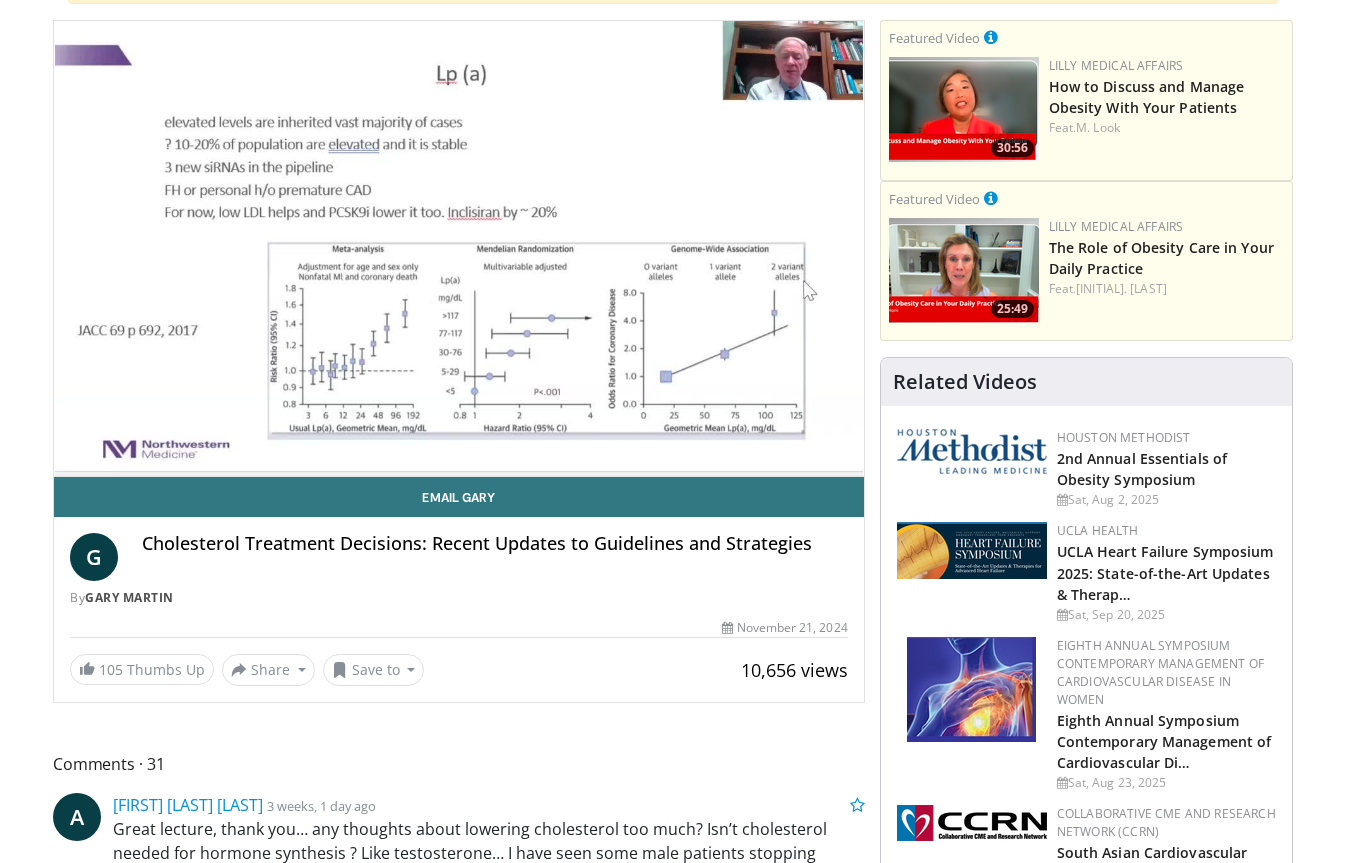 click on "105
Thumbs Up
Share Cholesterol Treatment Dec...
×
Enter one or more e-mail addresses, each in a new line
Message
Send
Close
Share
E-mail
Tweet
Share
Save to
Add to Favorites
New Playlist
New Playlist
×
Title
Description" at bounding box center (459, 670) 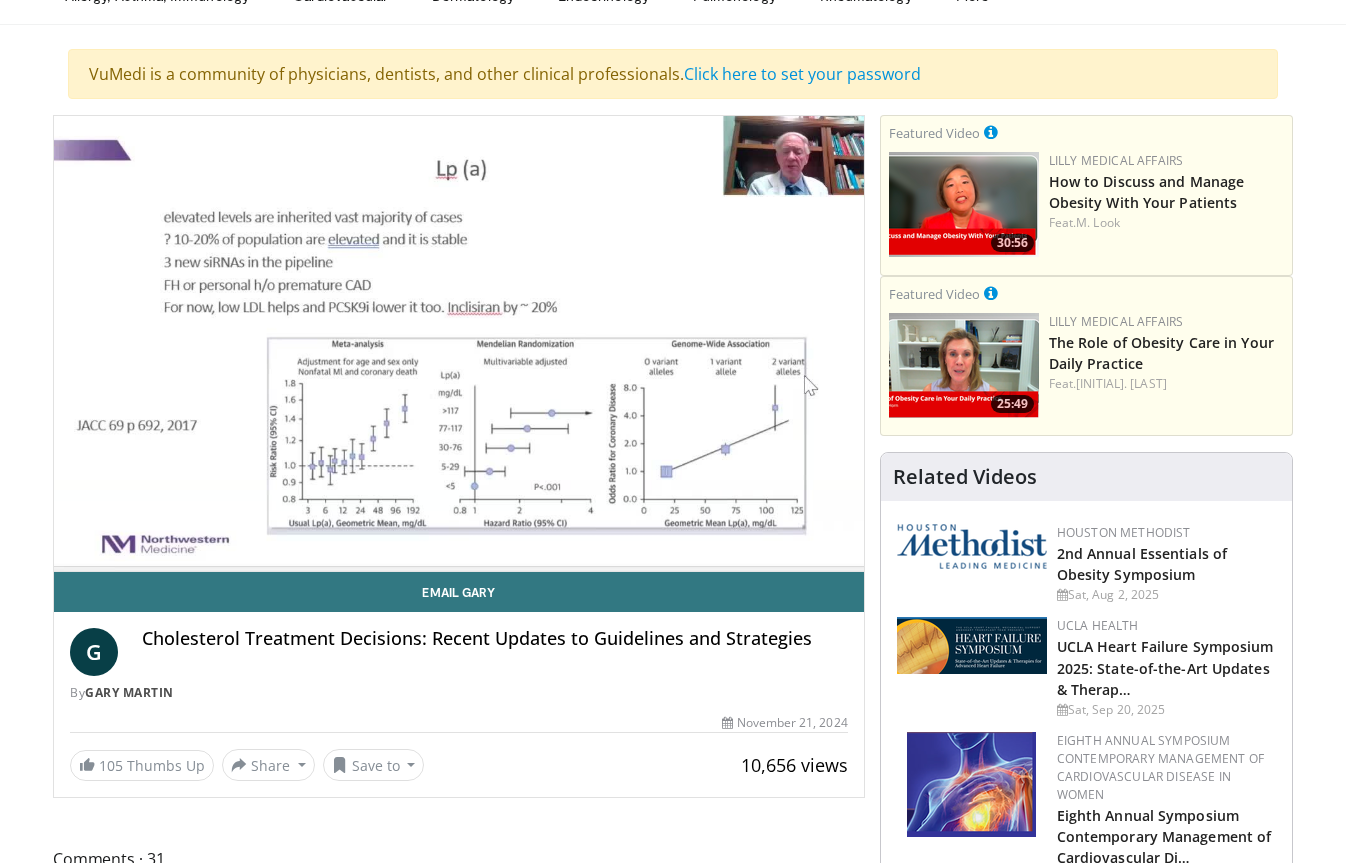 scroll, scrollTop: 100, scrollLeft: 0, axis: vertical 